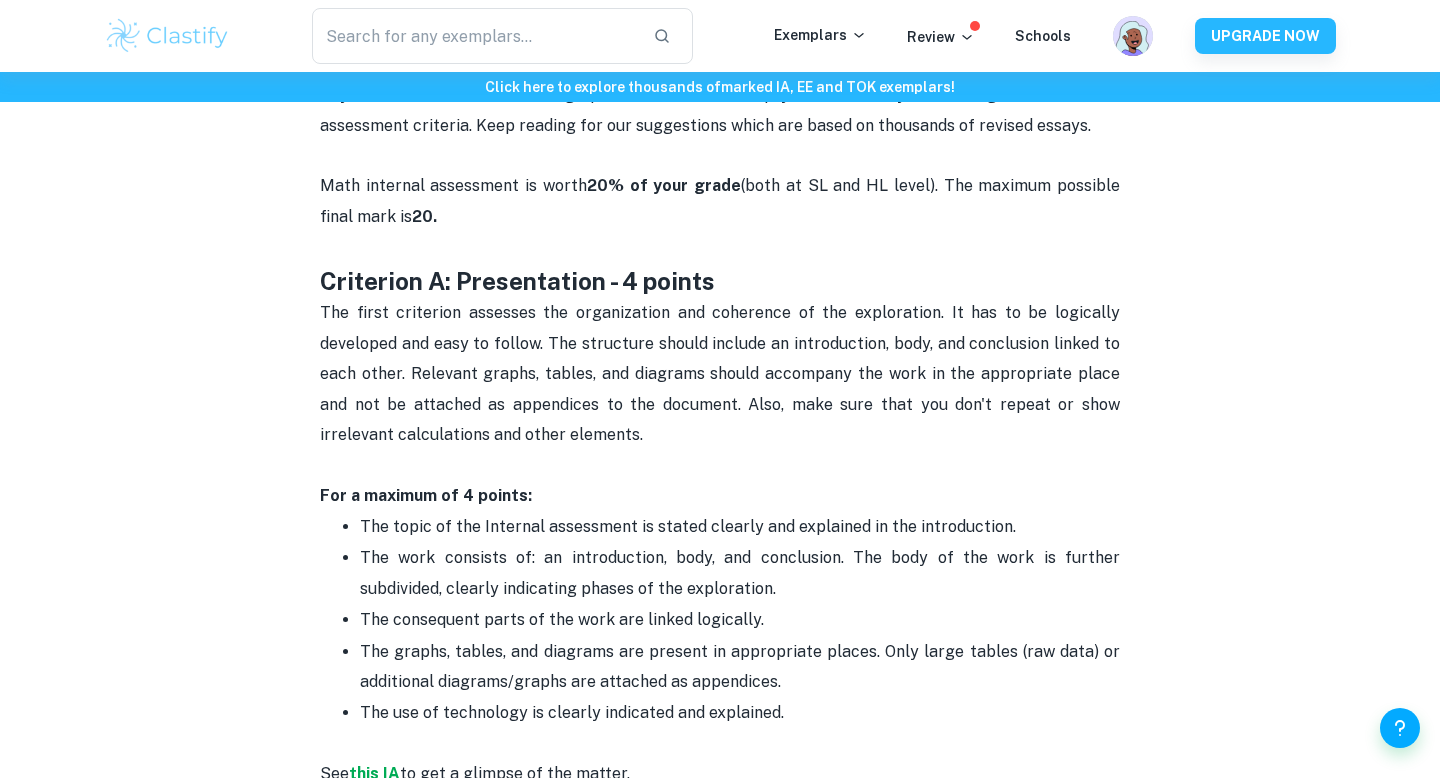 scroll, scrollTop: 790, scrollLeft: 0, axis: vertical 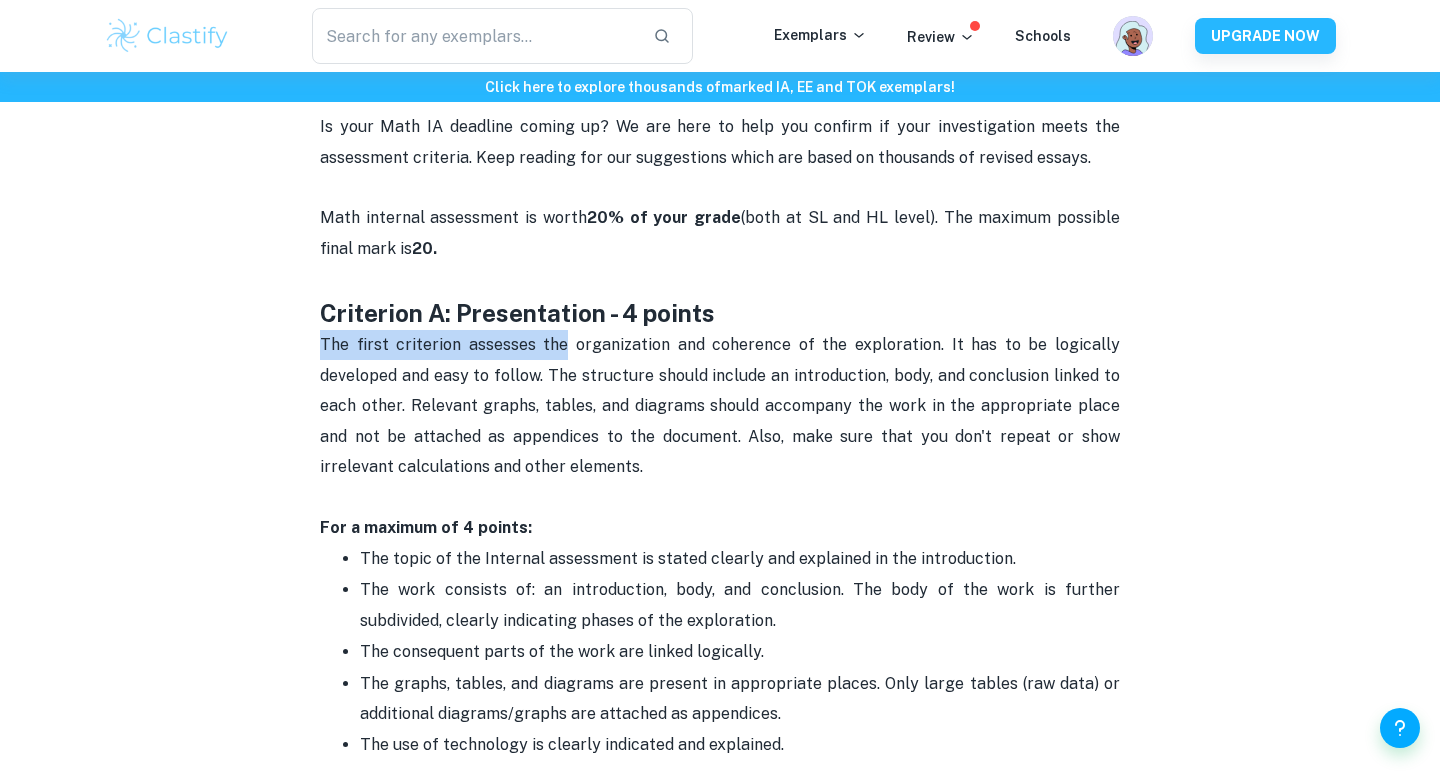 drag, startPoint x: 322, startPoint y: 332, endPoint x: 663, endPoint y: 346, distance: 341.28726 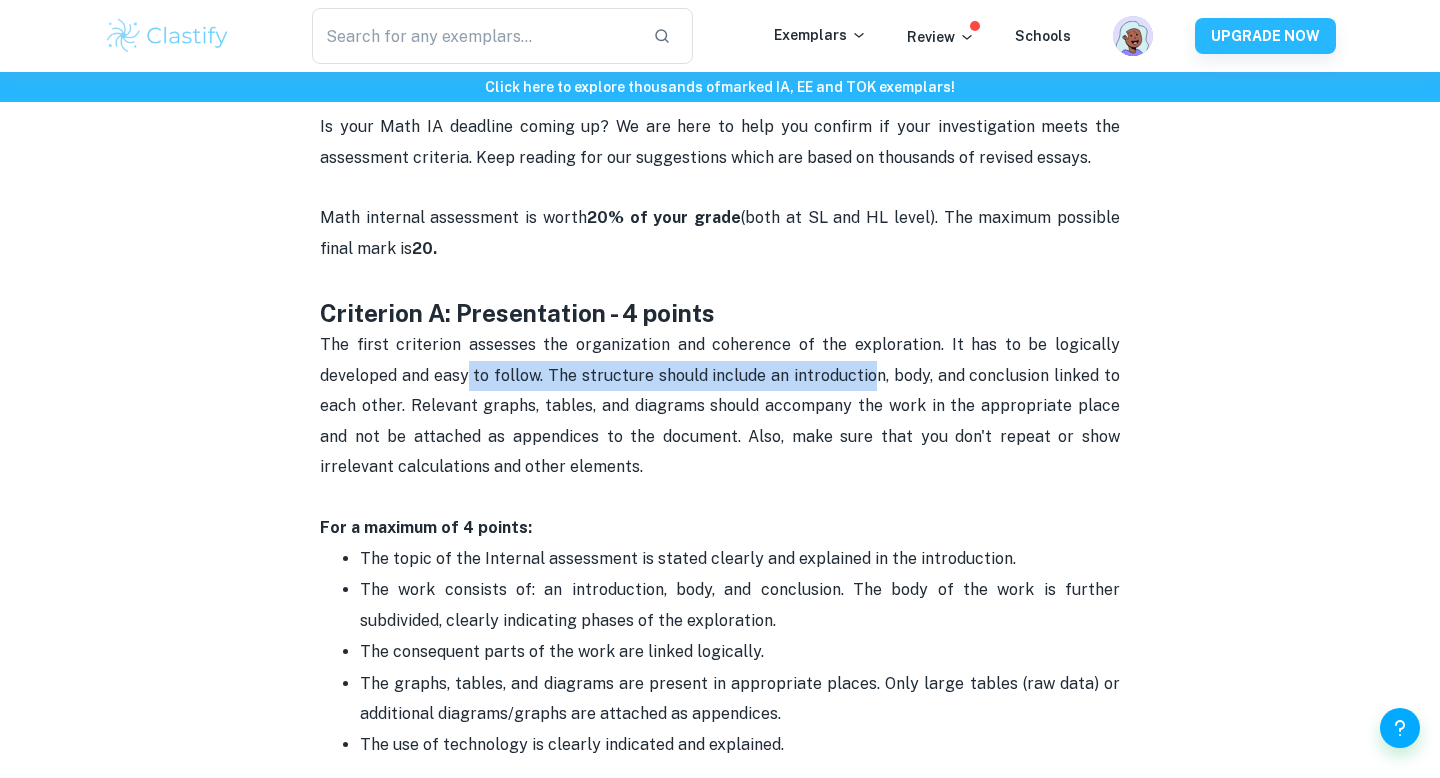 drag, startPoint x: 466, startPoint y: 368, endPoint x: 869, endPoint y: 368, distance: 403 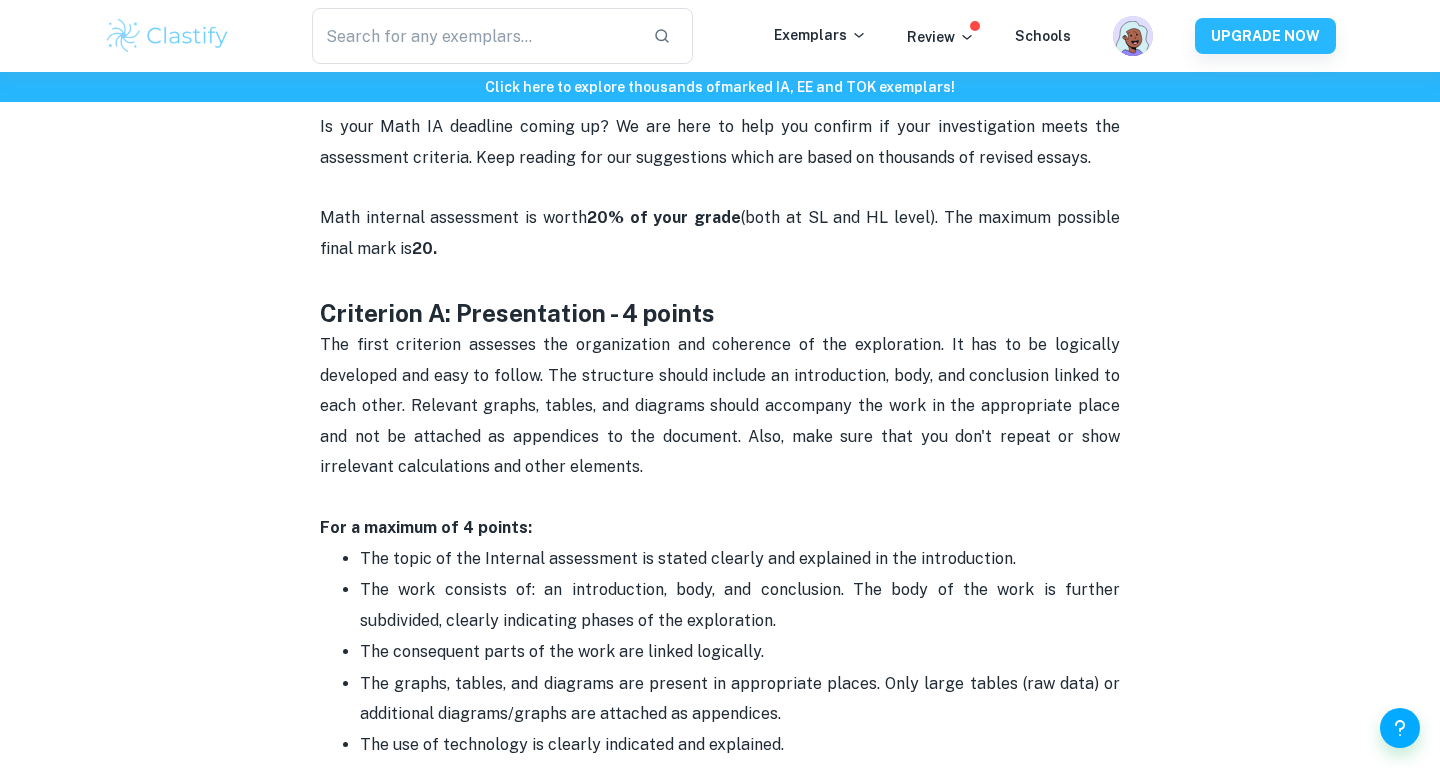 drag, startPoint x: 378, startPoint y: 403, endPoint x: 416, endPoint y: 407, distance: 38.209946 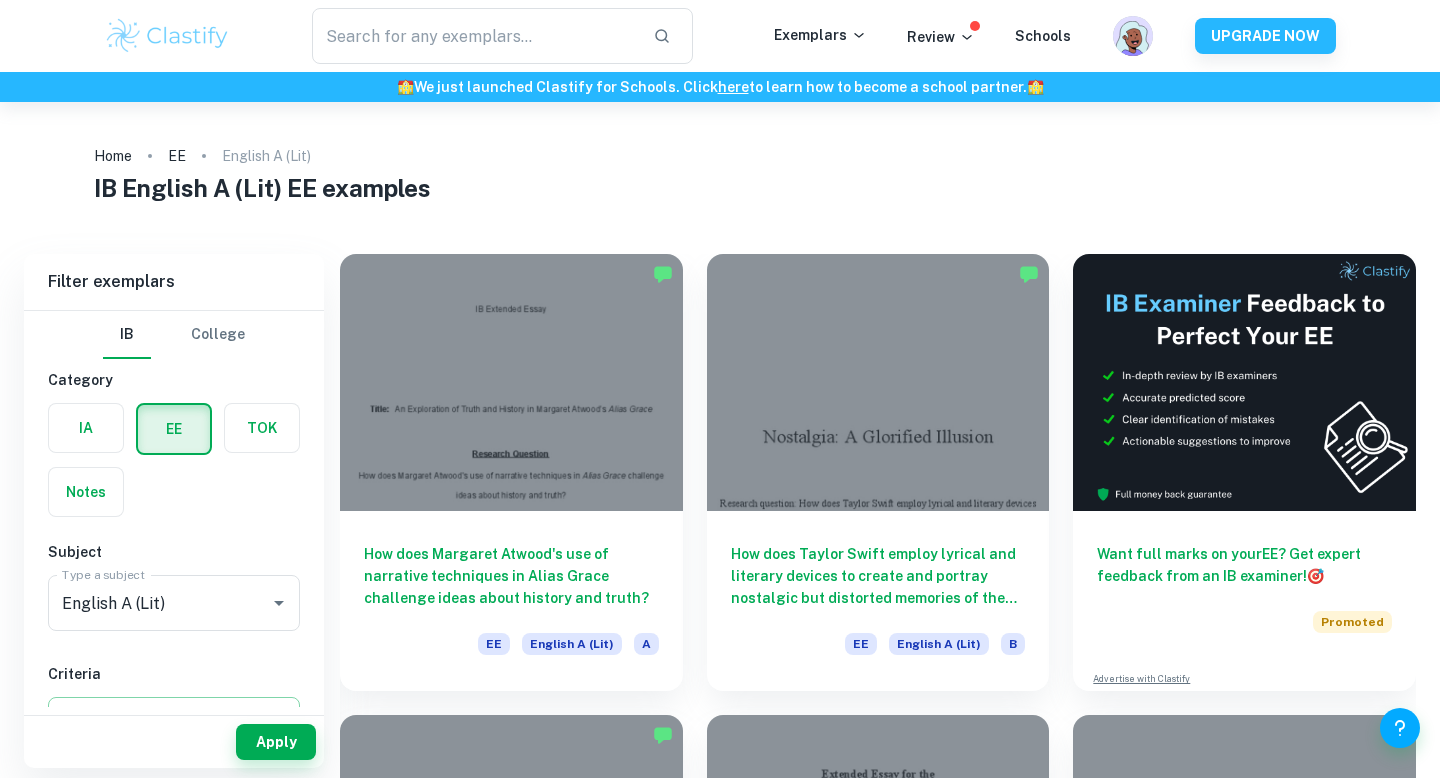 scroll, scrollTop: 0, scrollLeft: 0, axis: both 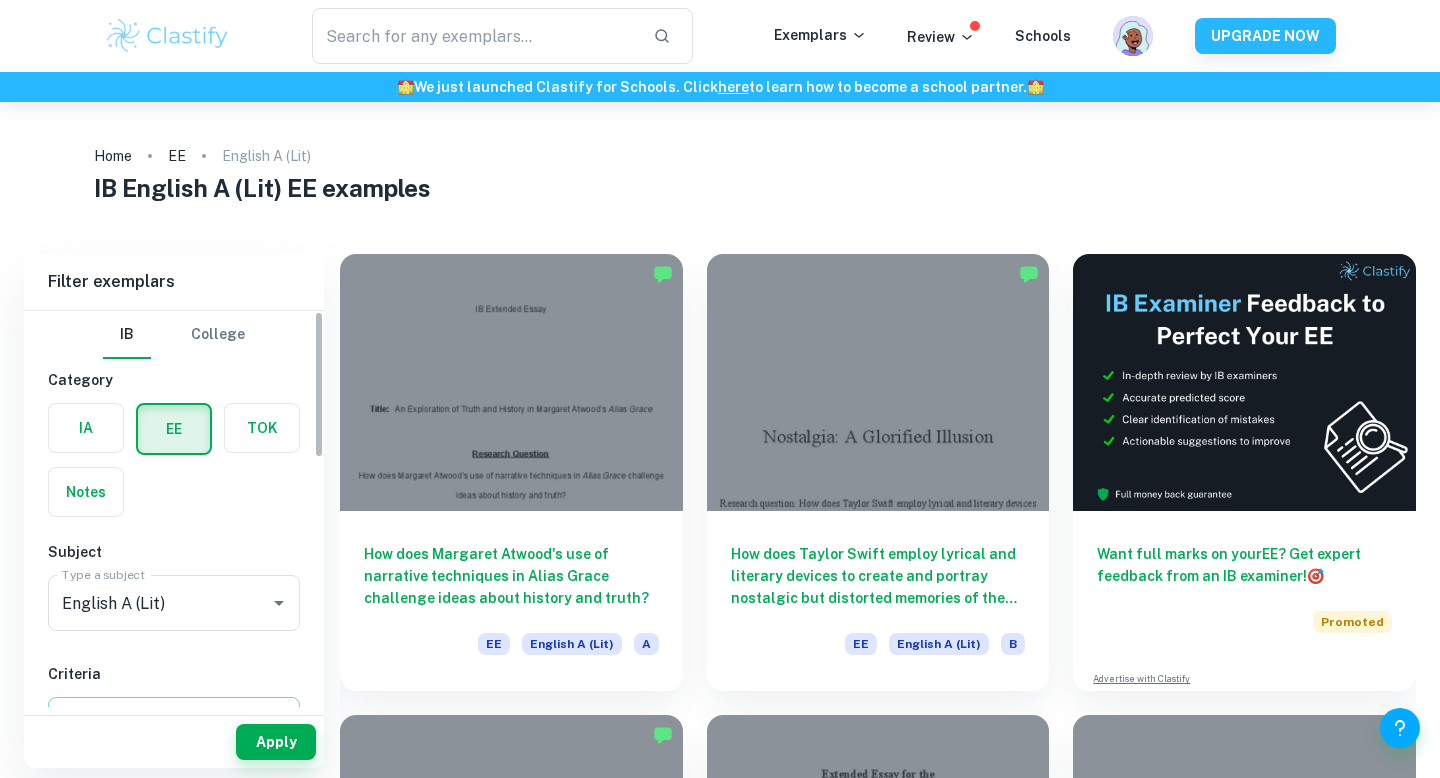 click at bounding box center (86, 428) 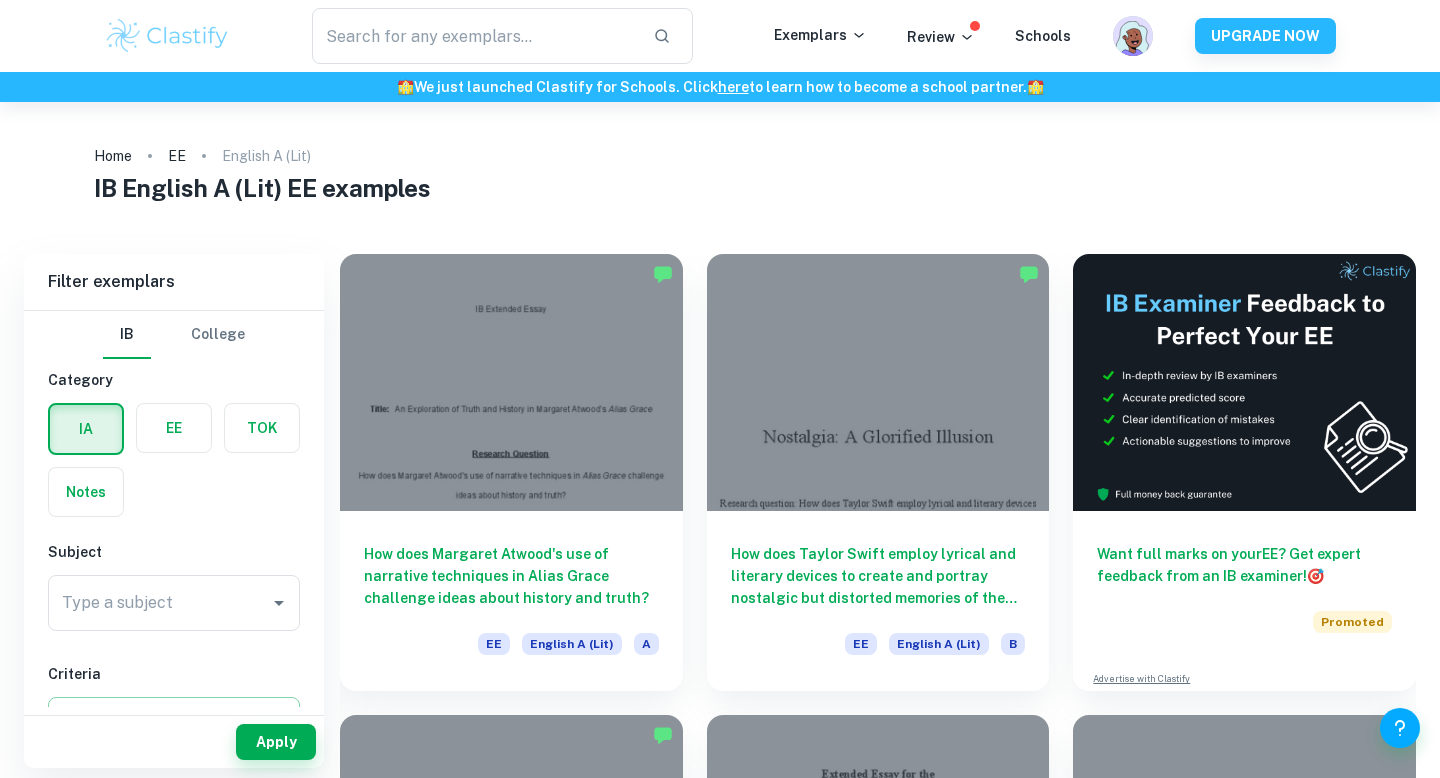 click on "Subject Type a subject Type a subject" at bounding box center [174, 590] 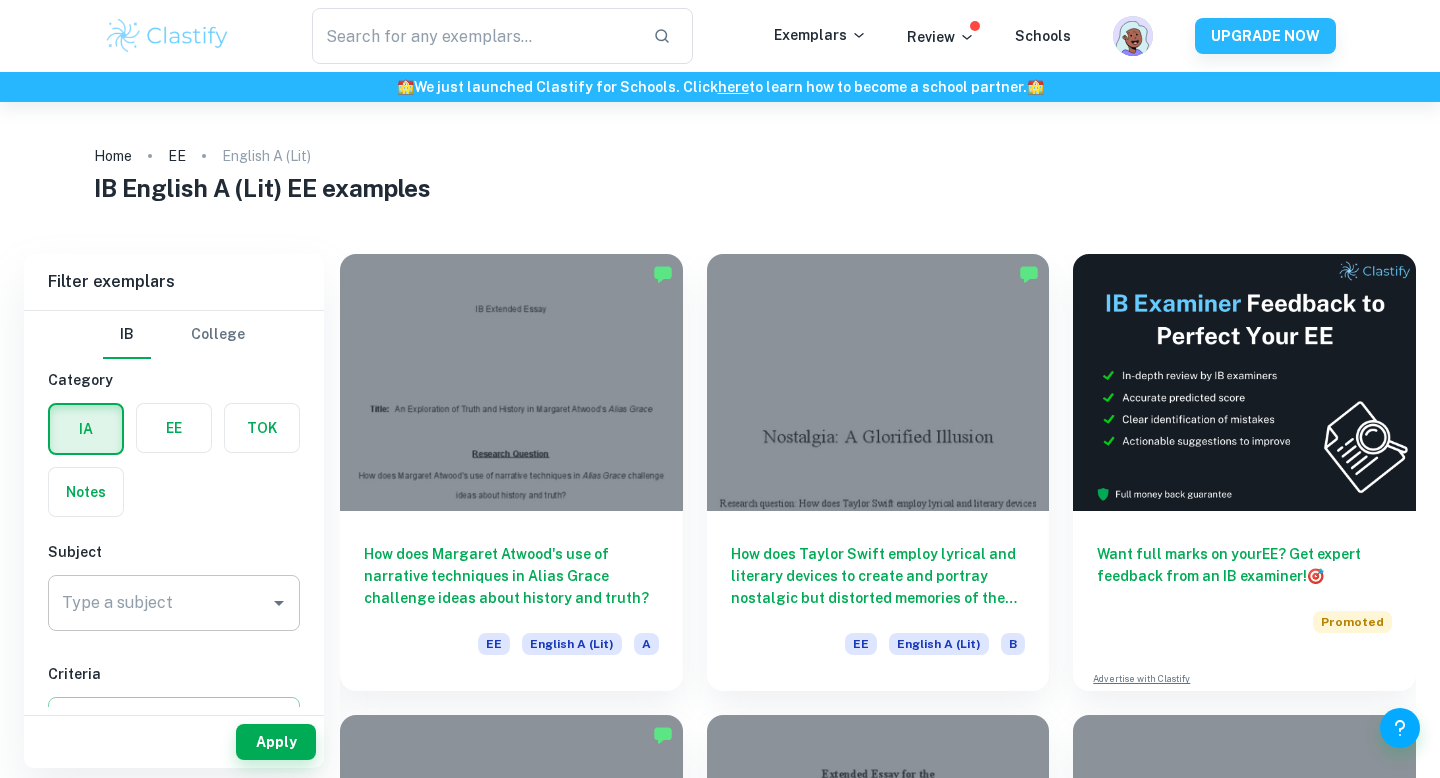 click on "Type a subject" at bounding box center (174, 603) 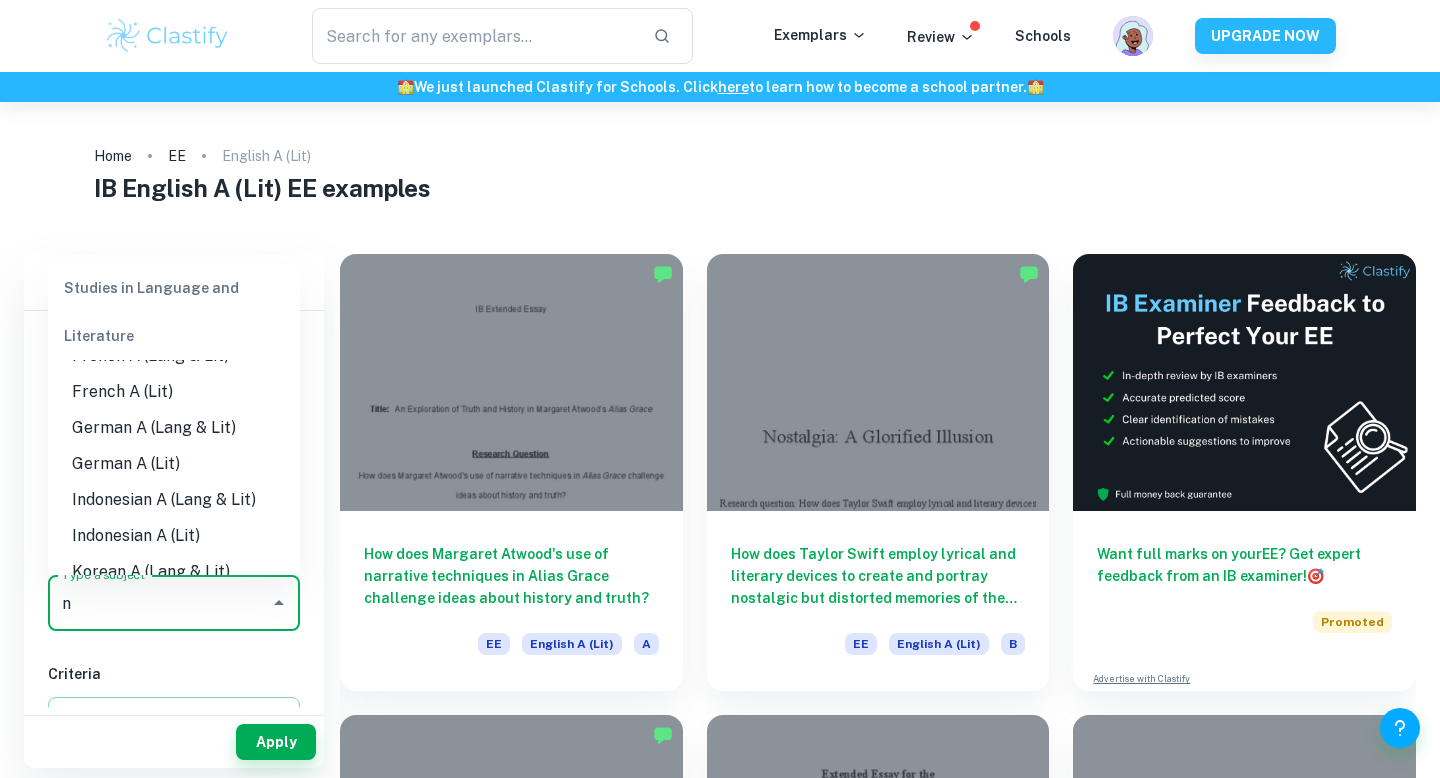 scroll, scrollTop: 0, scrollLeft: 0, axis: both 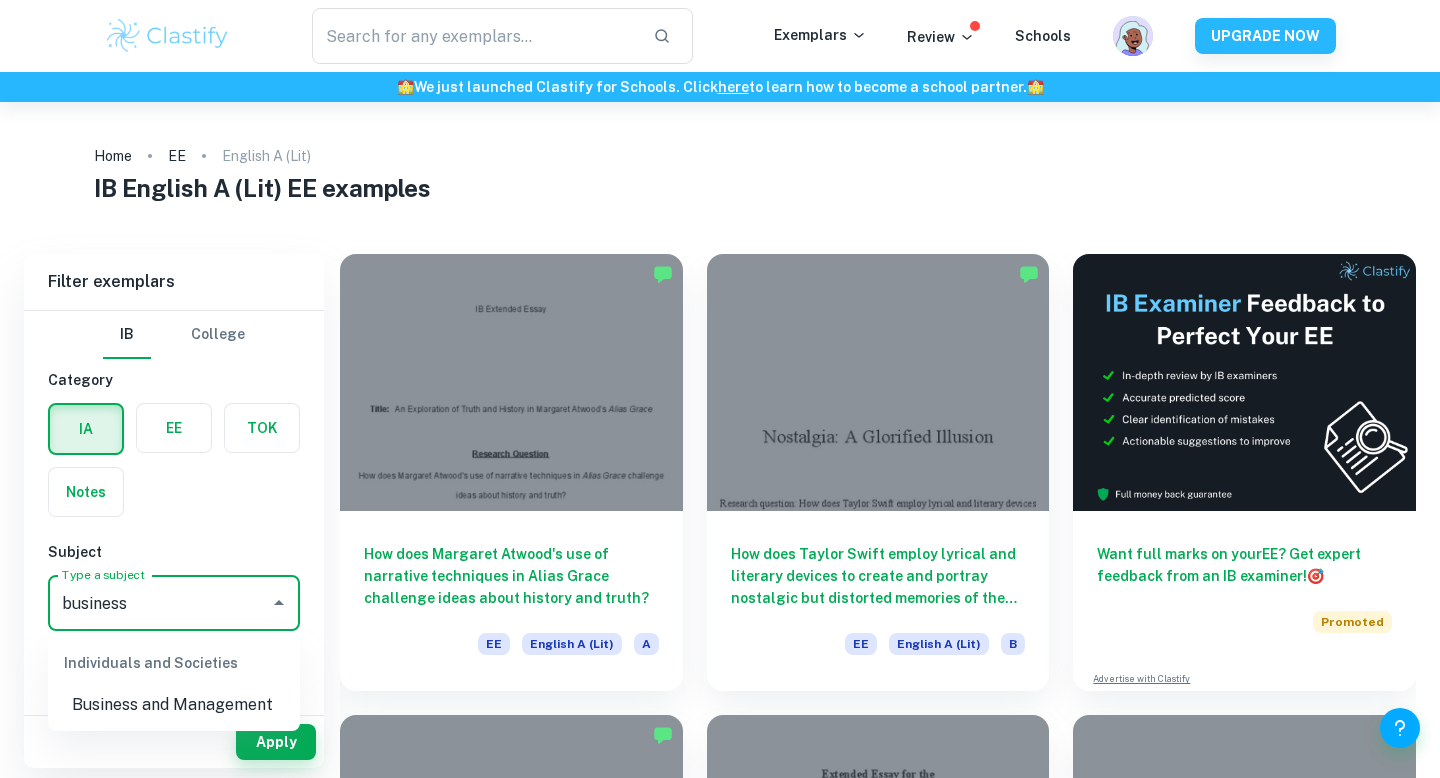 click on "Business and Management" at bounding box center [174, 705] 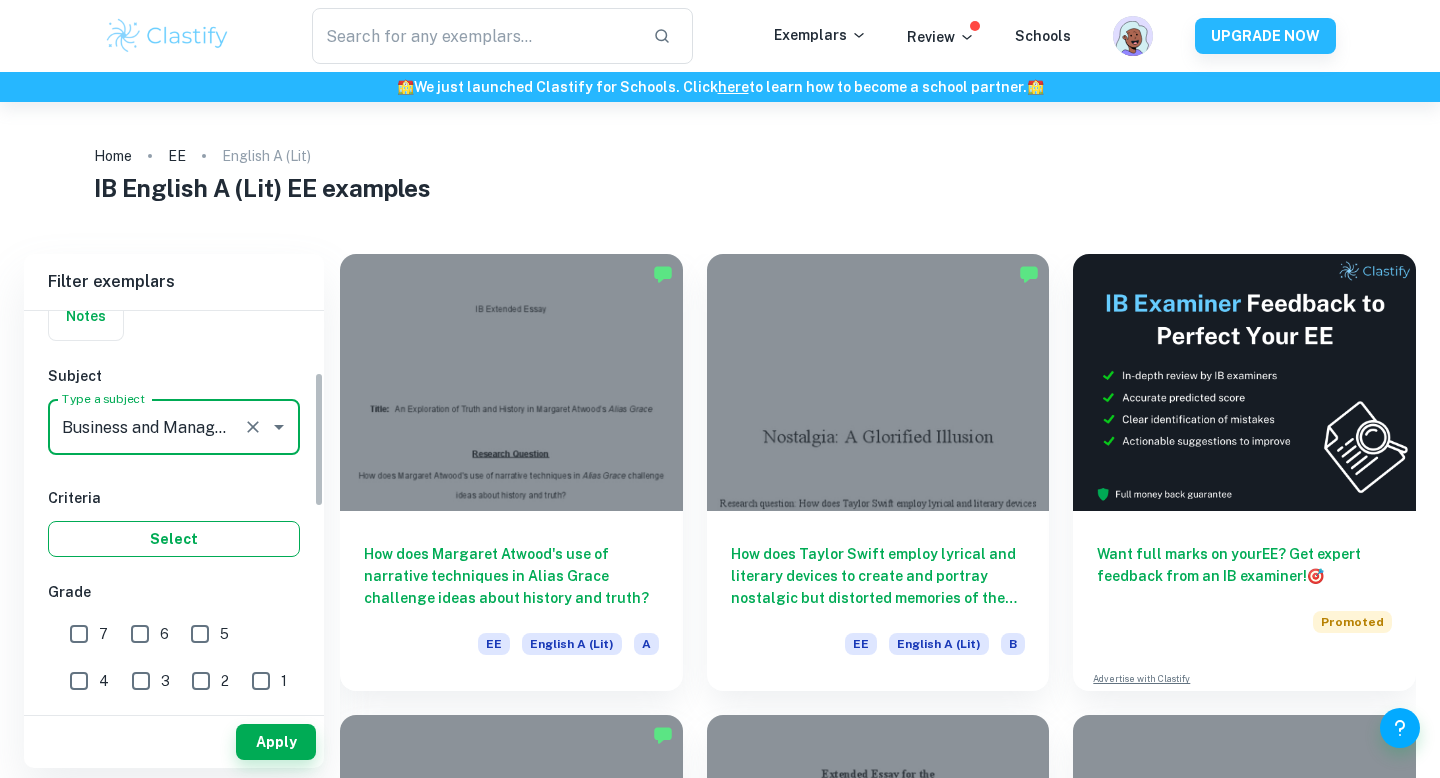 scroll, scrollTop: 185, scrollLeft: 0, axis: vertical 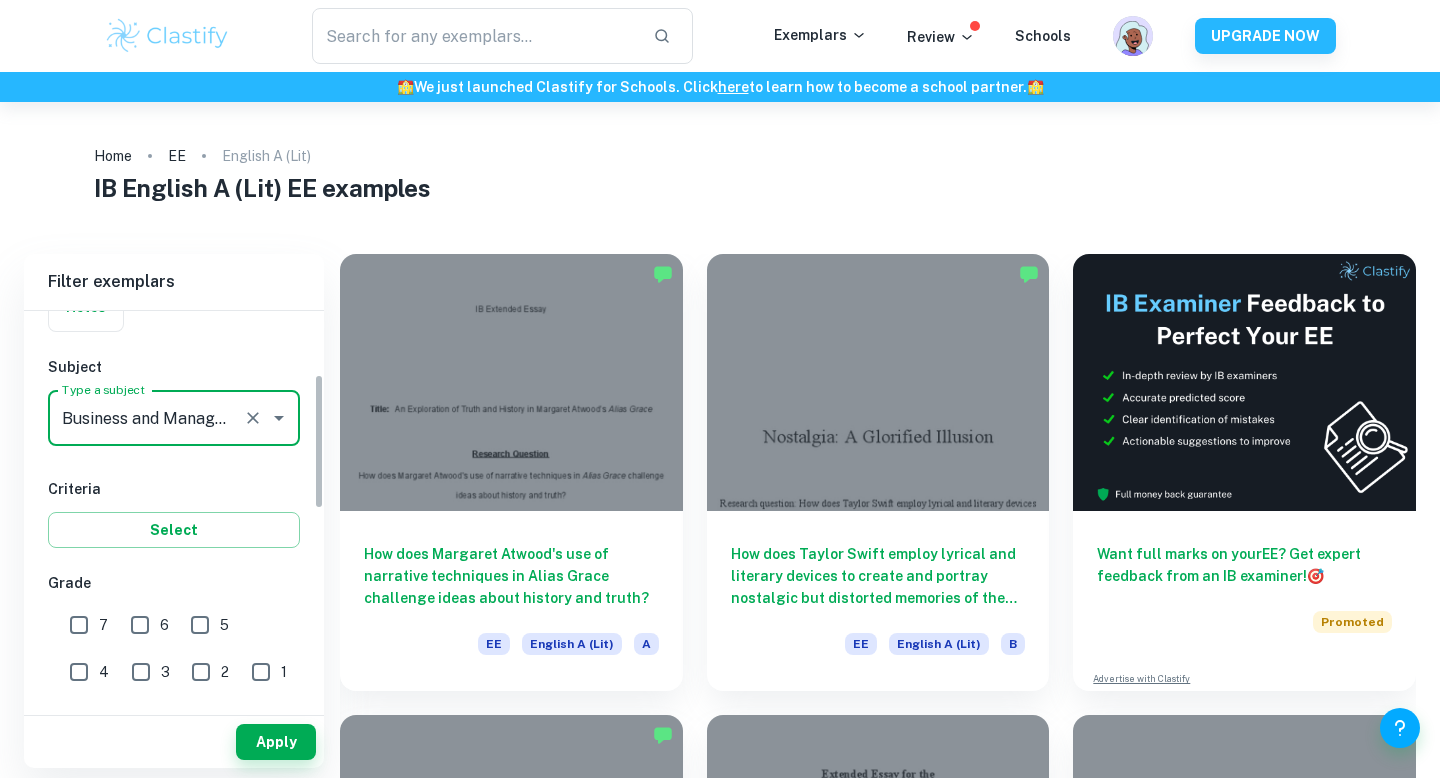 type on "Business and Management" 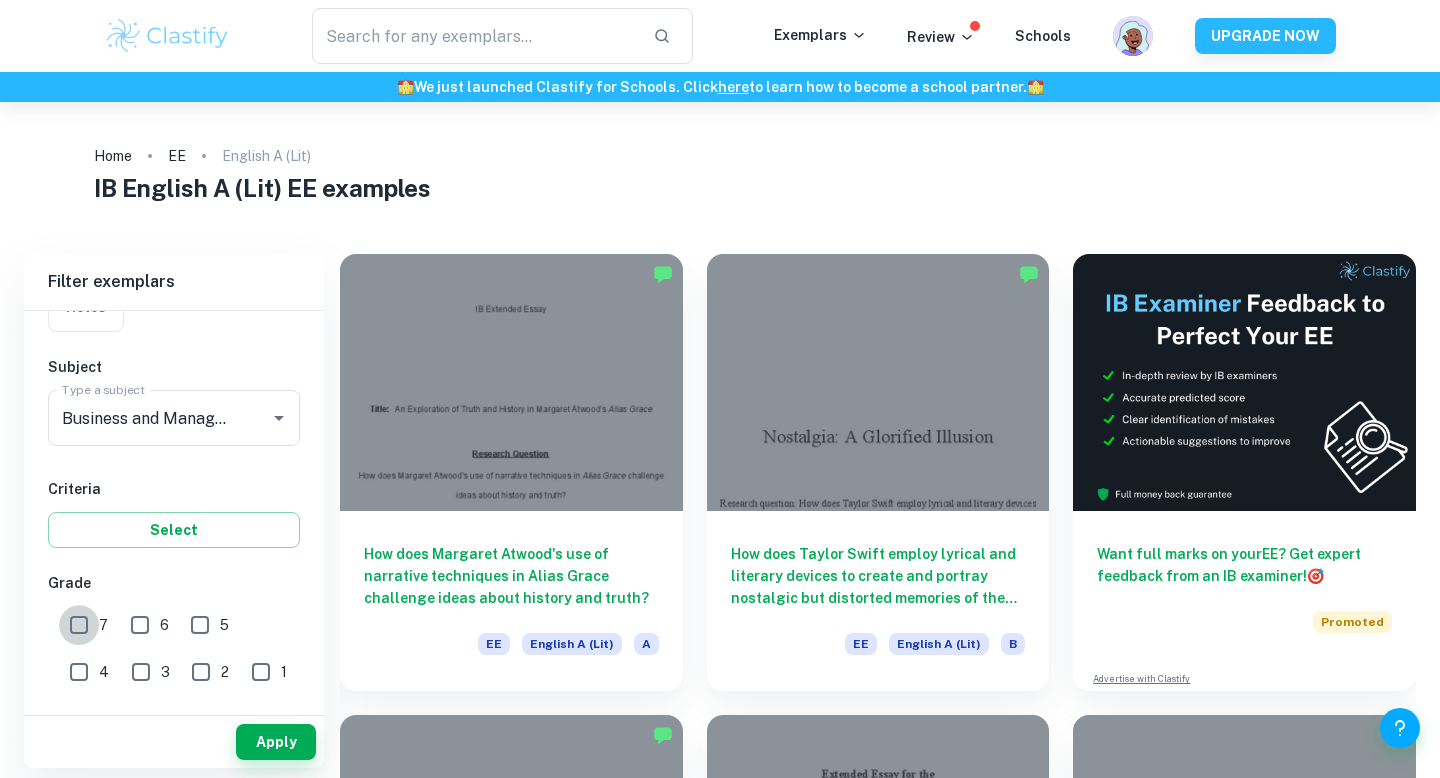 click on "7" at bounding box center (79, 625) 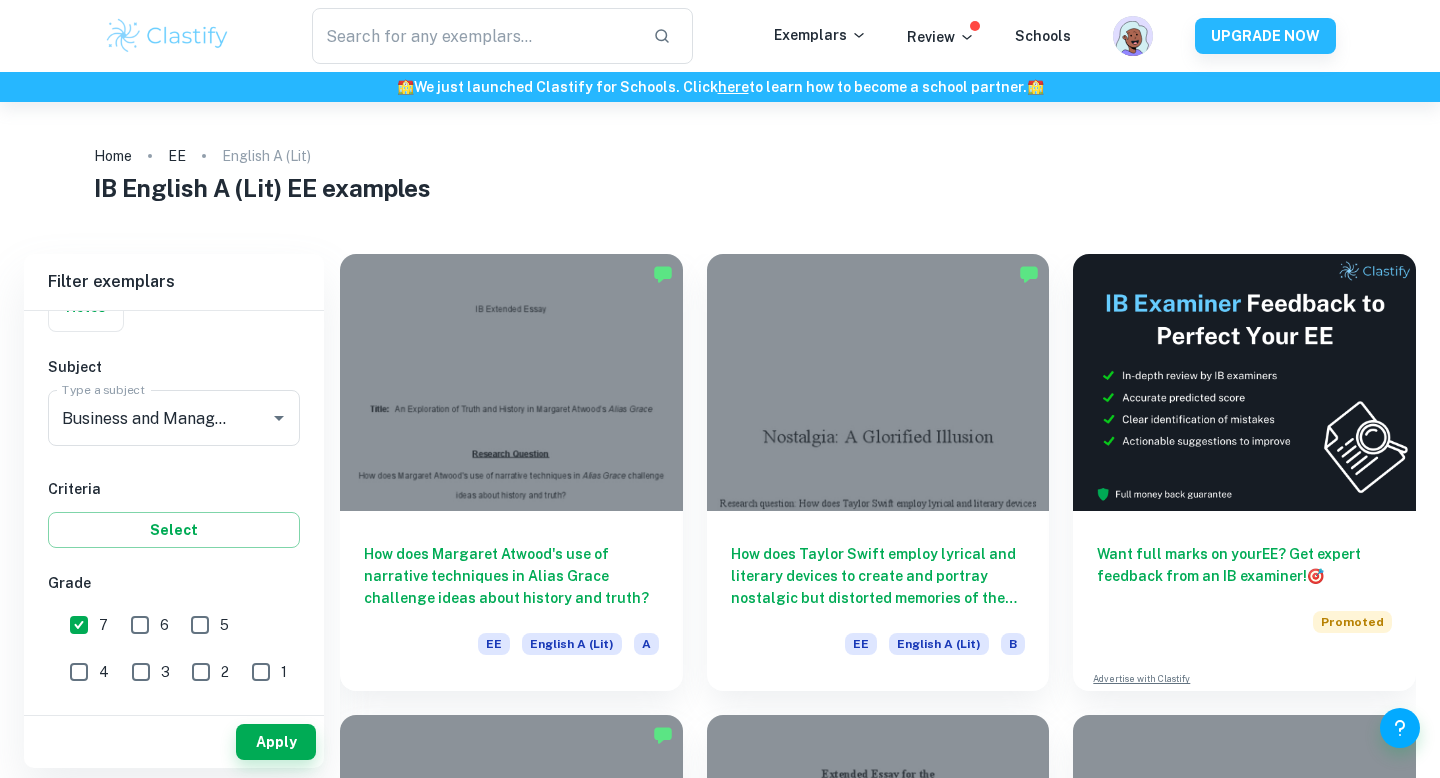 click on "6" at bounding box center (79, 625) 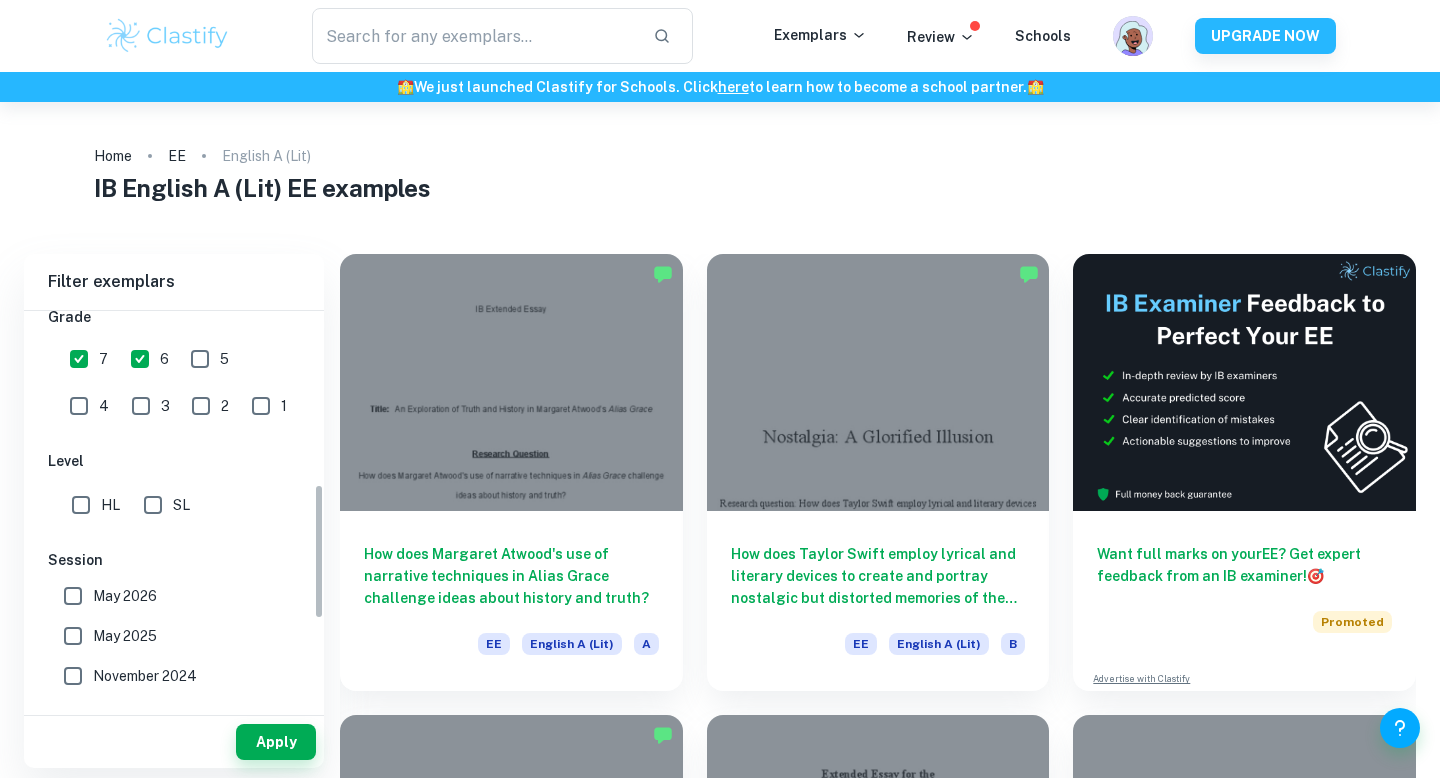 scroll, scrollTop: 522, scrollLeft: 0, axis: vertical 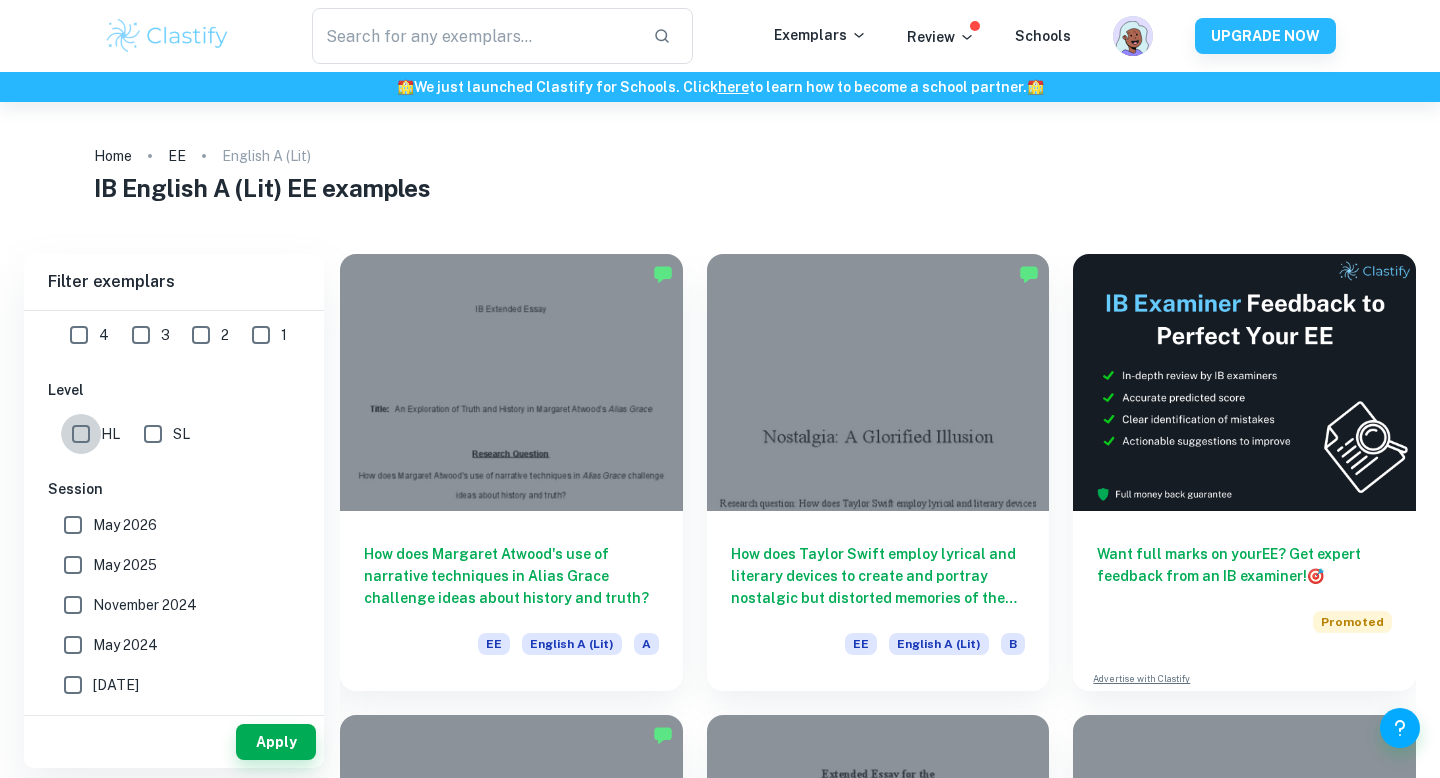 click on "HL" at bounding box center (81, 434) 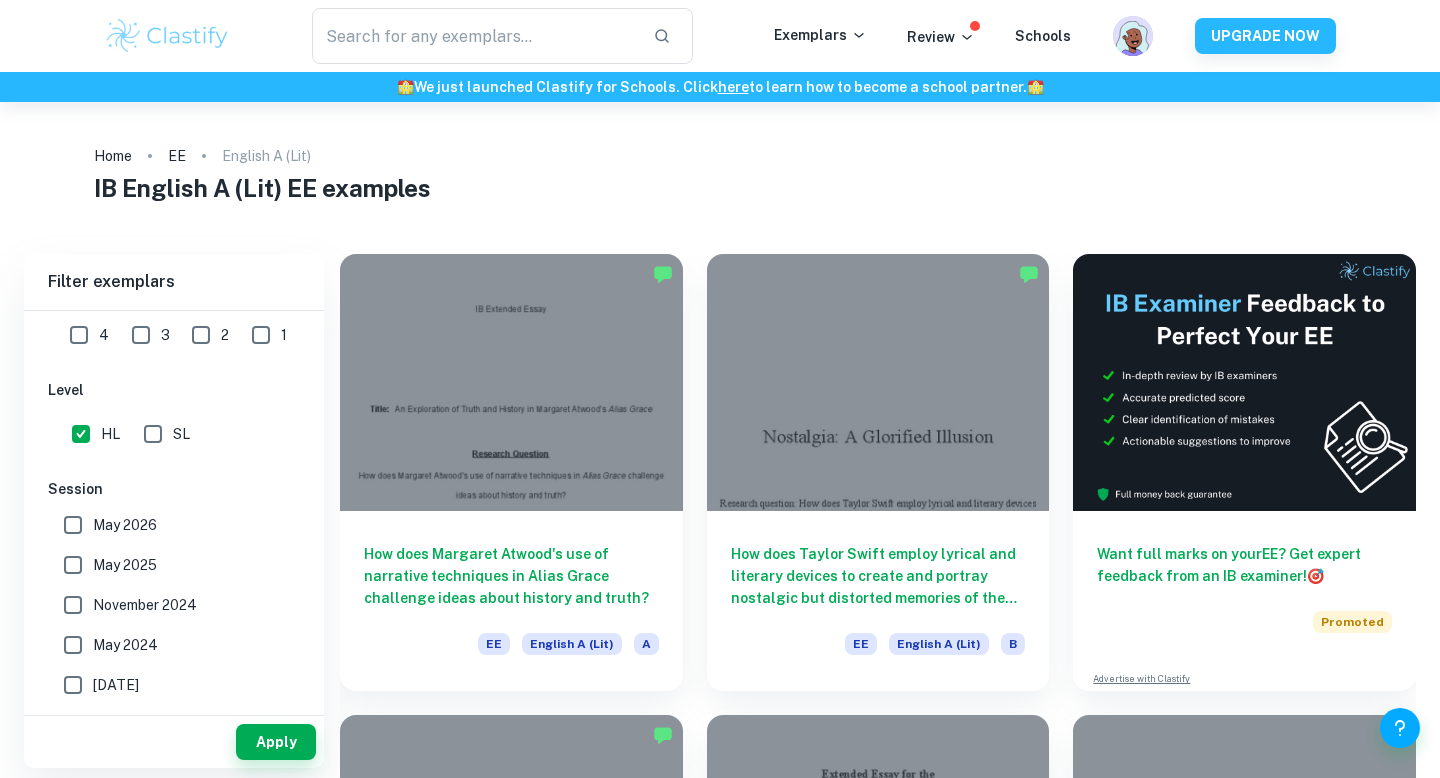 click on "Apply" at bounding box center [174, 742] 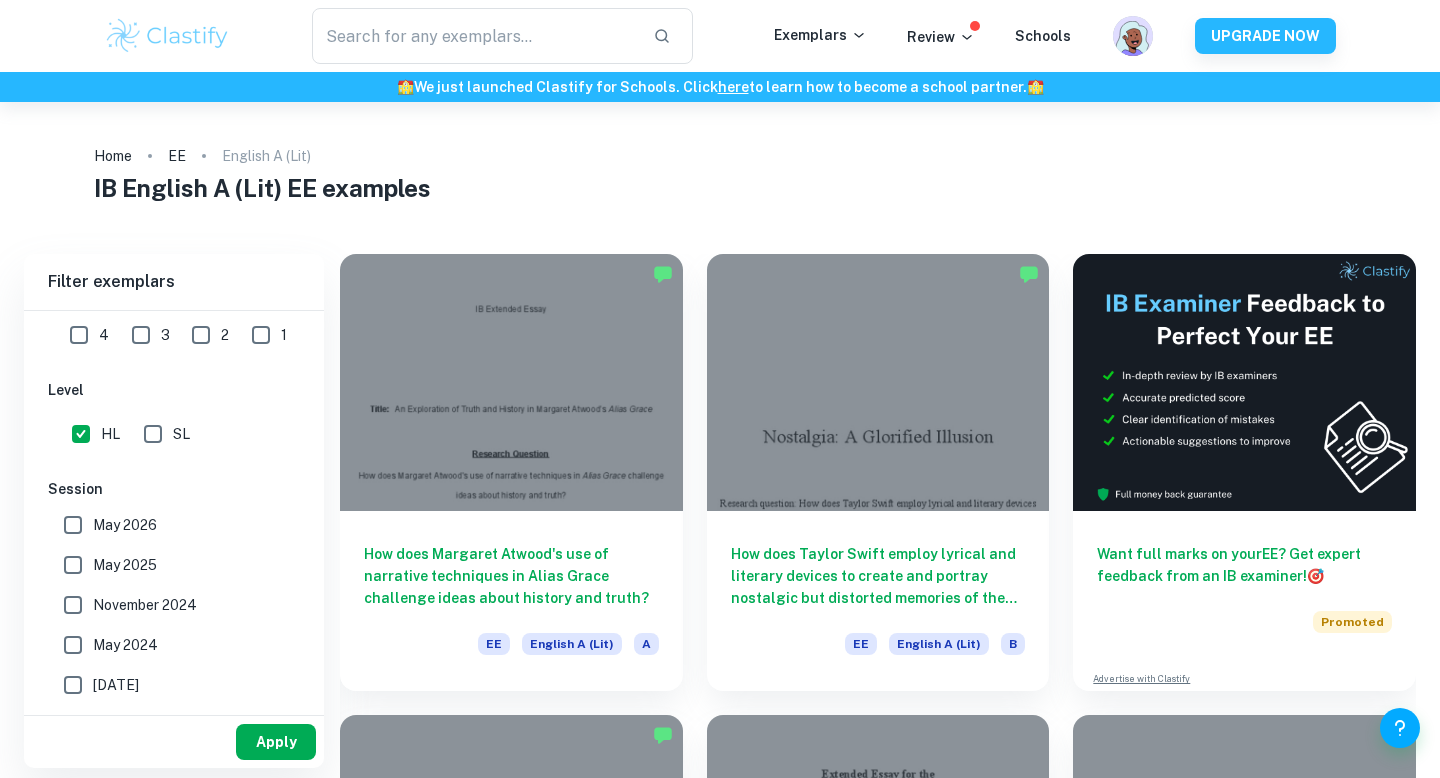 click on "Apply" at bounding box center [276, 742] 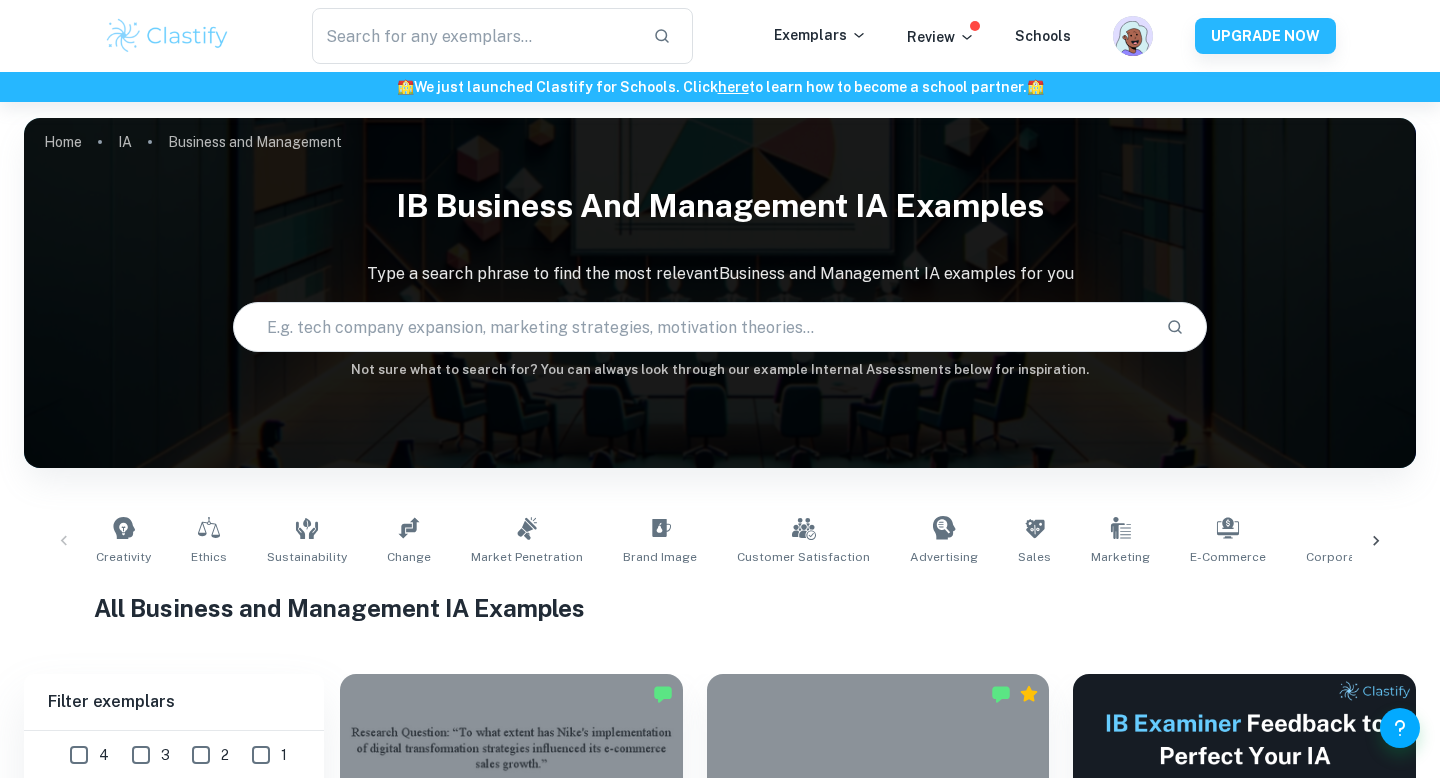 click at bounding box center (692, 327) 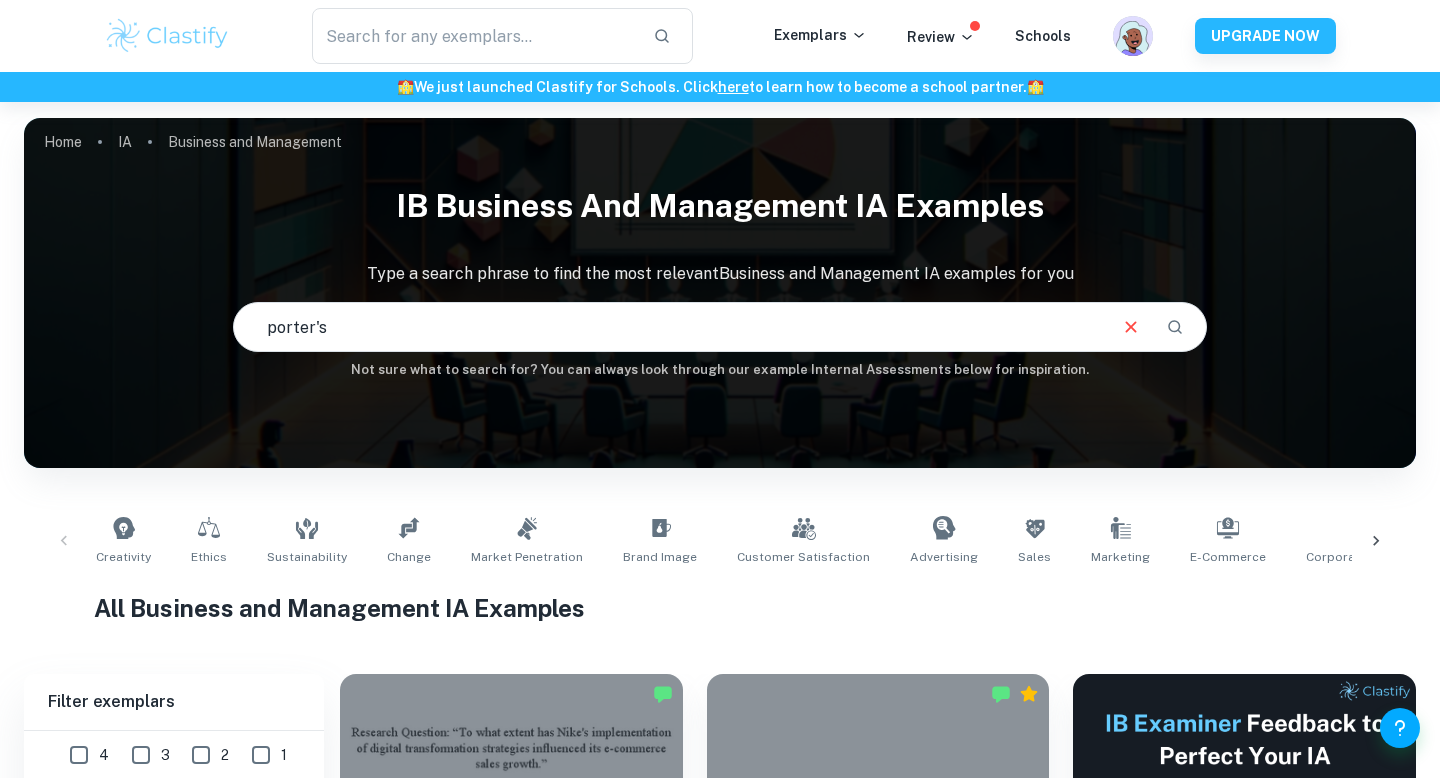 type on "porter's" 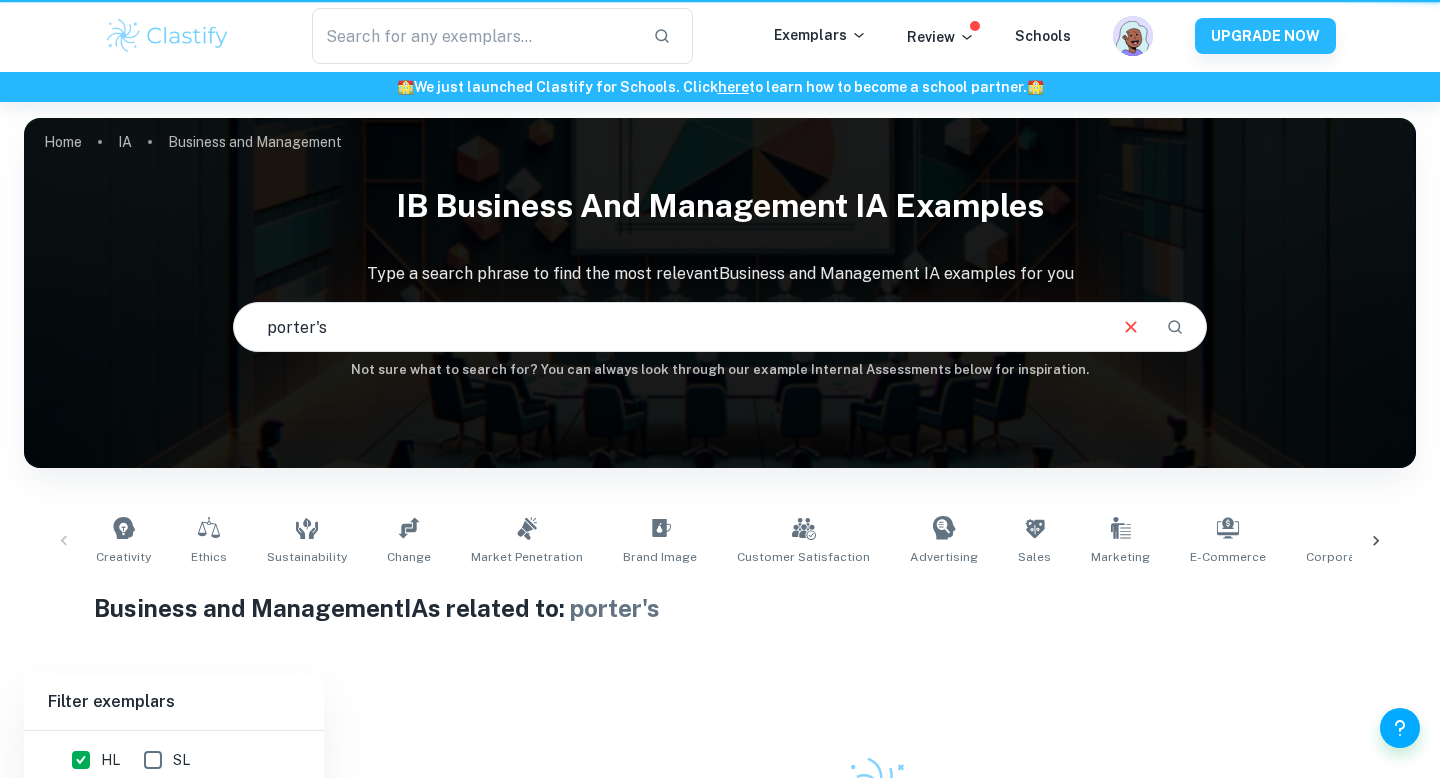 scroll, scrollTop: 428, scrollLeft: 0, axis: vertical 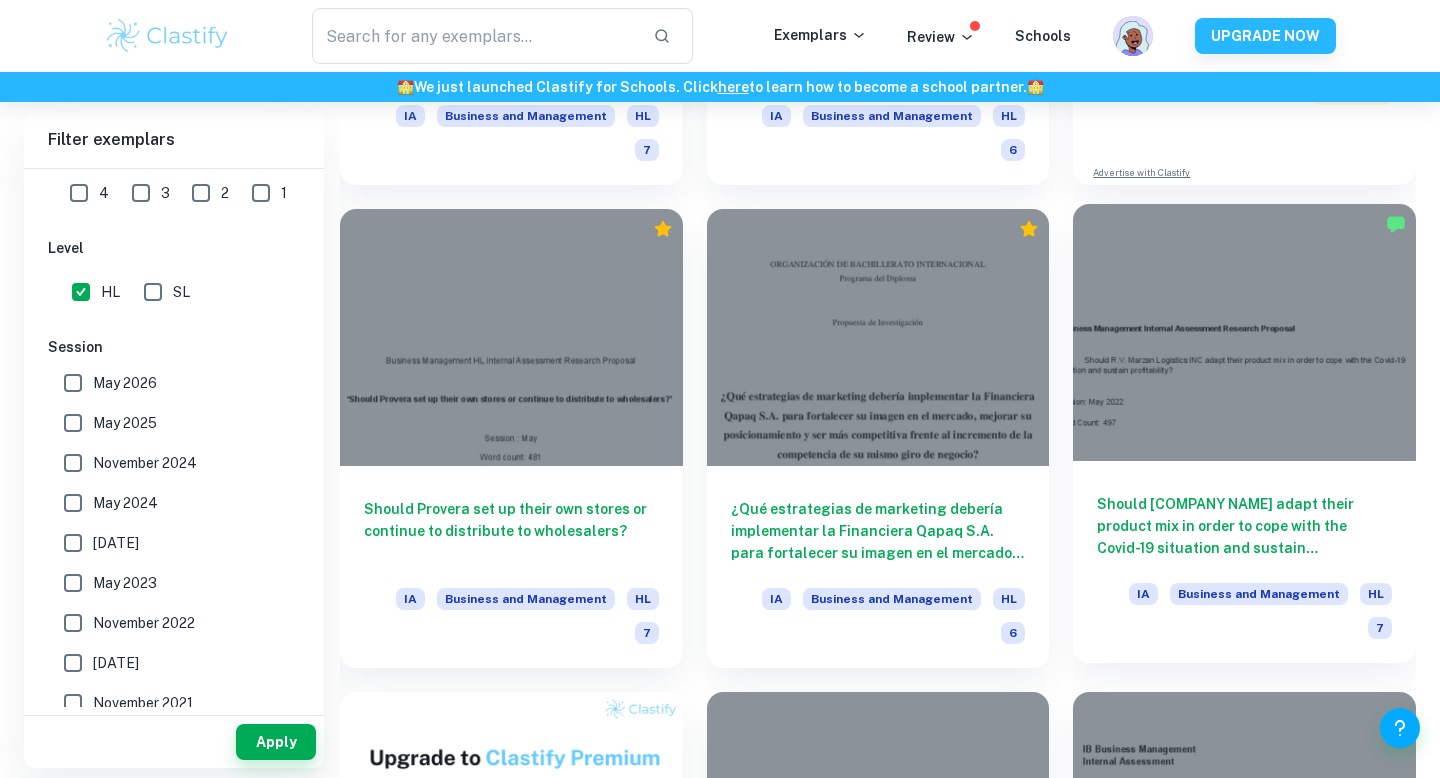click at bounding box center [1244, 332] 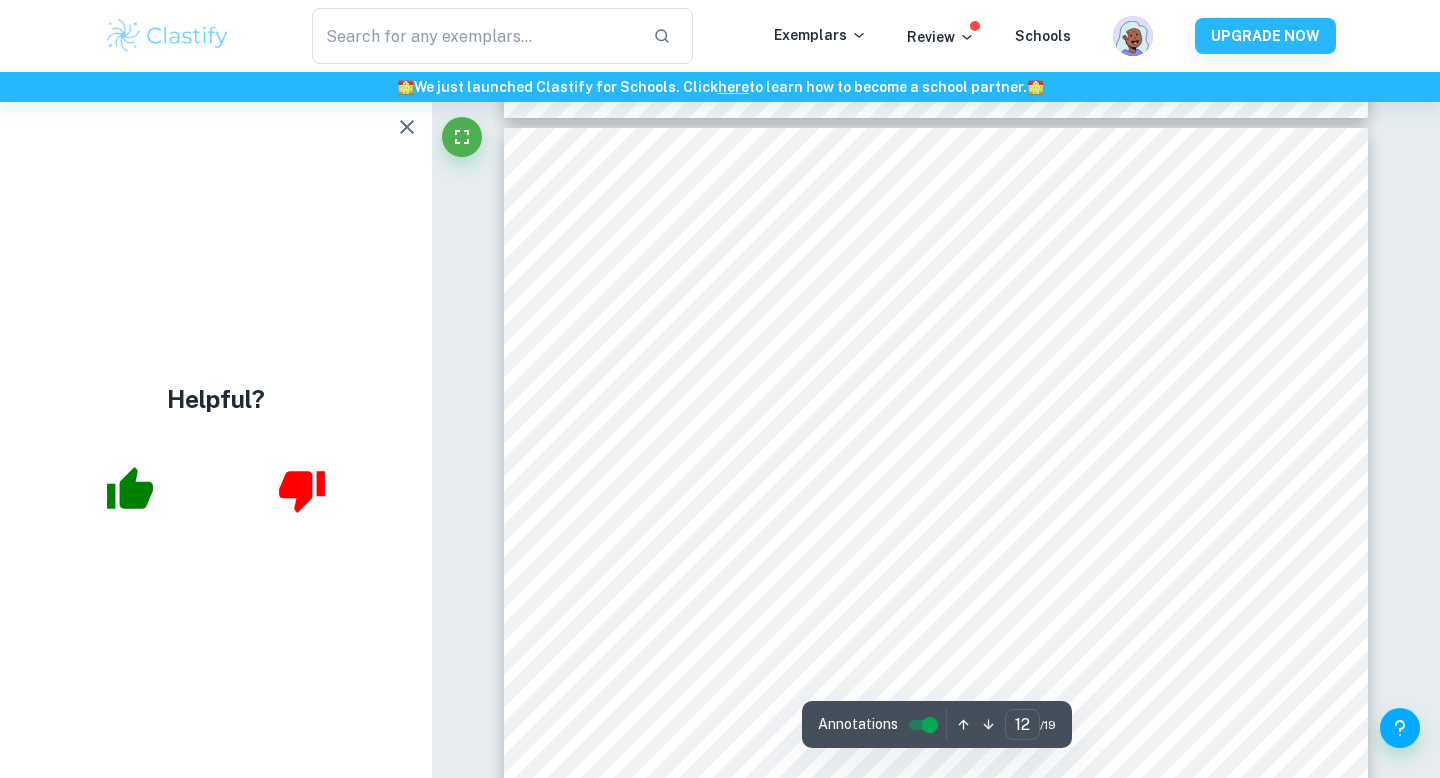 scroll, scrollTop: 13894, scrollLeft: 0, axis: vertical 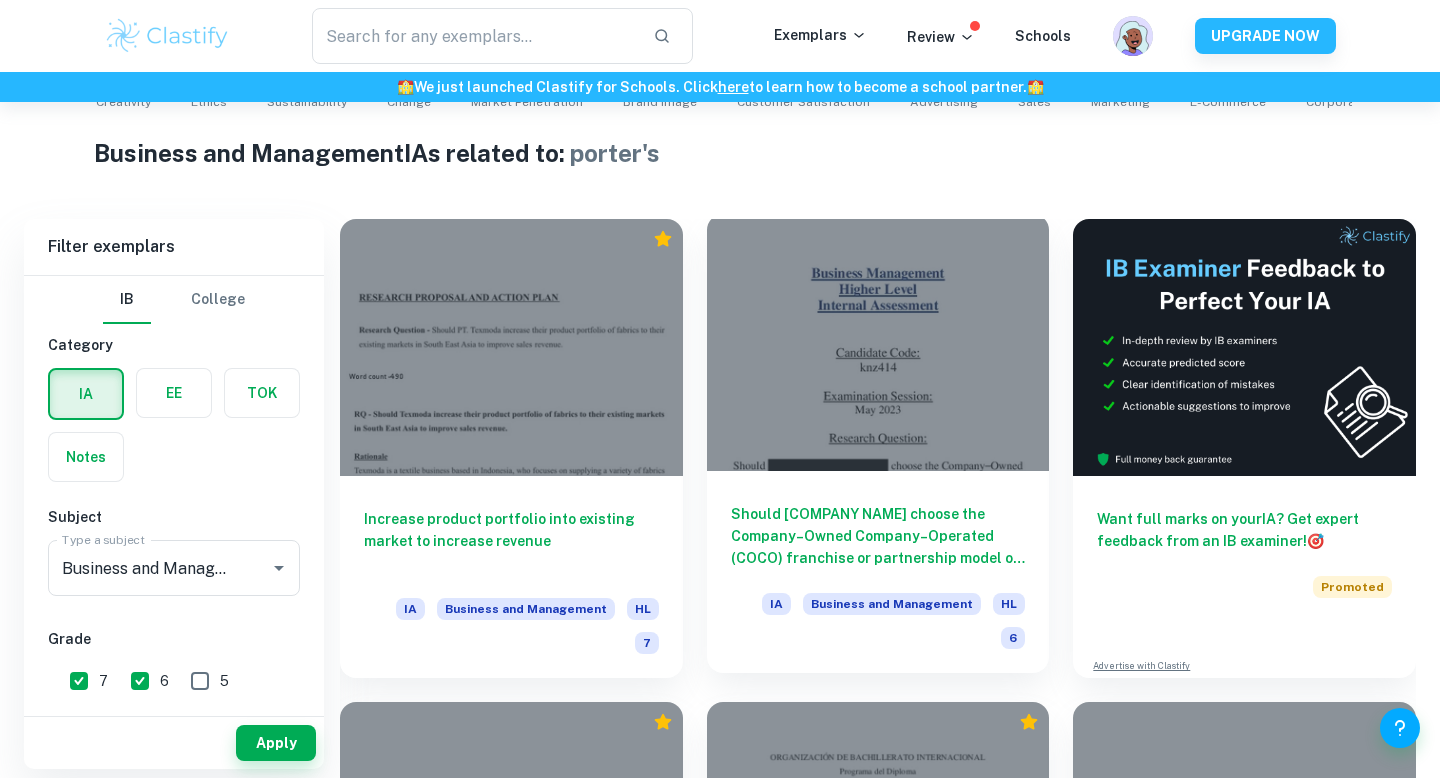 click at bounding box center [878, 342] 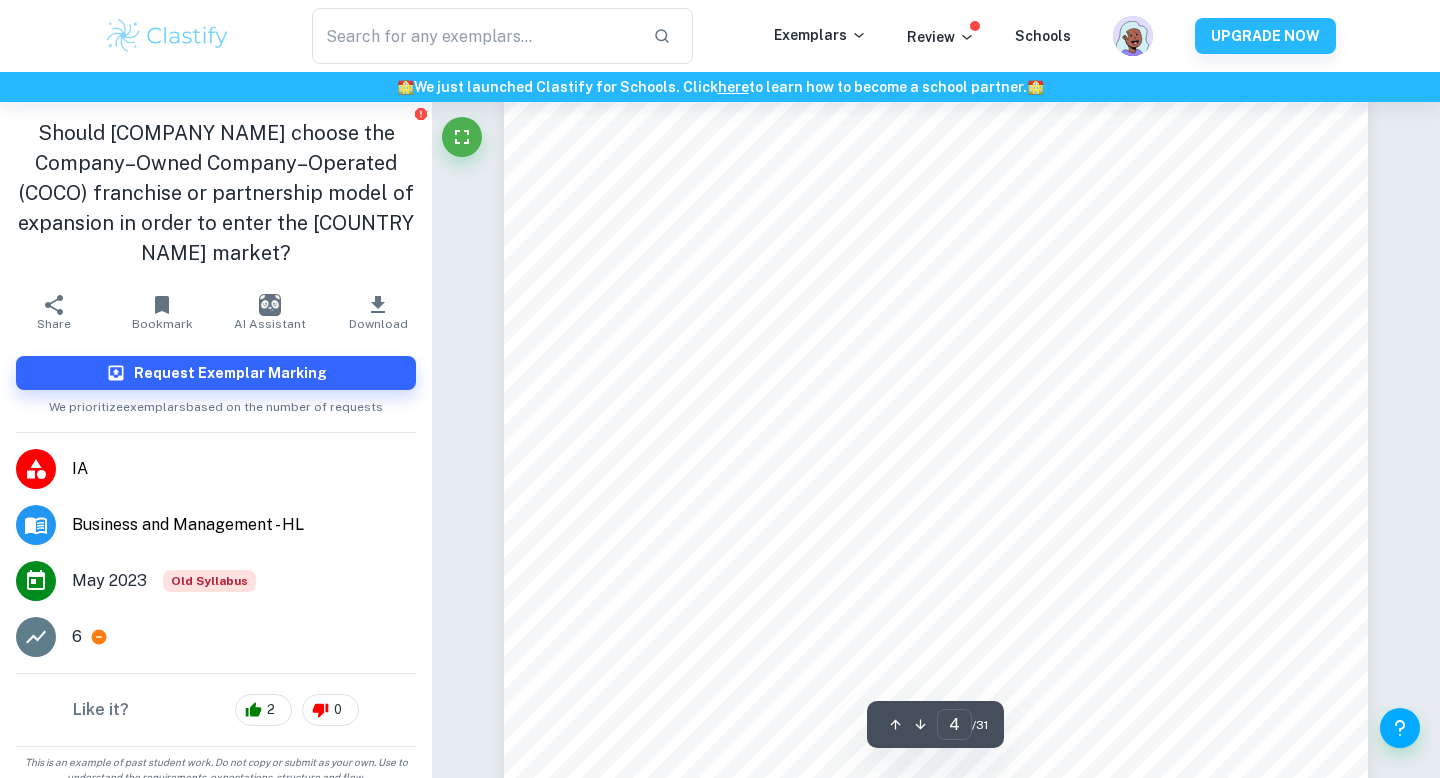scroll, scrollTop: 3687, scrollLeft: 0, axis: vertical 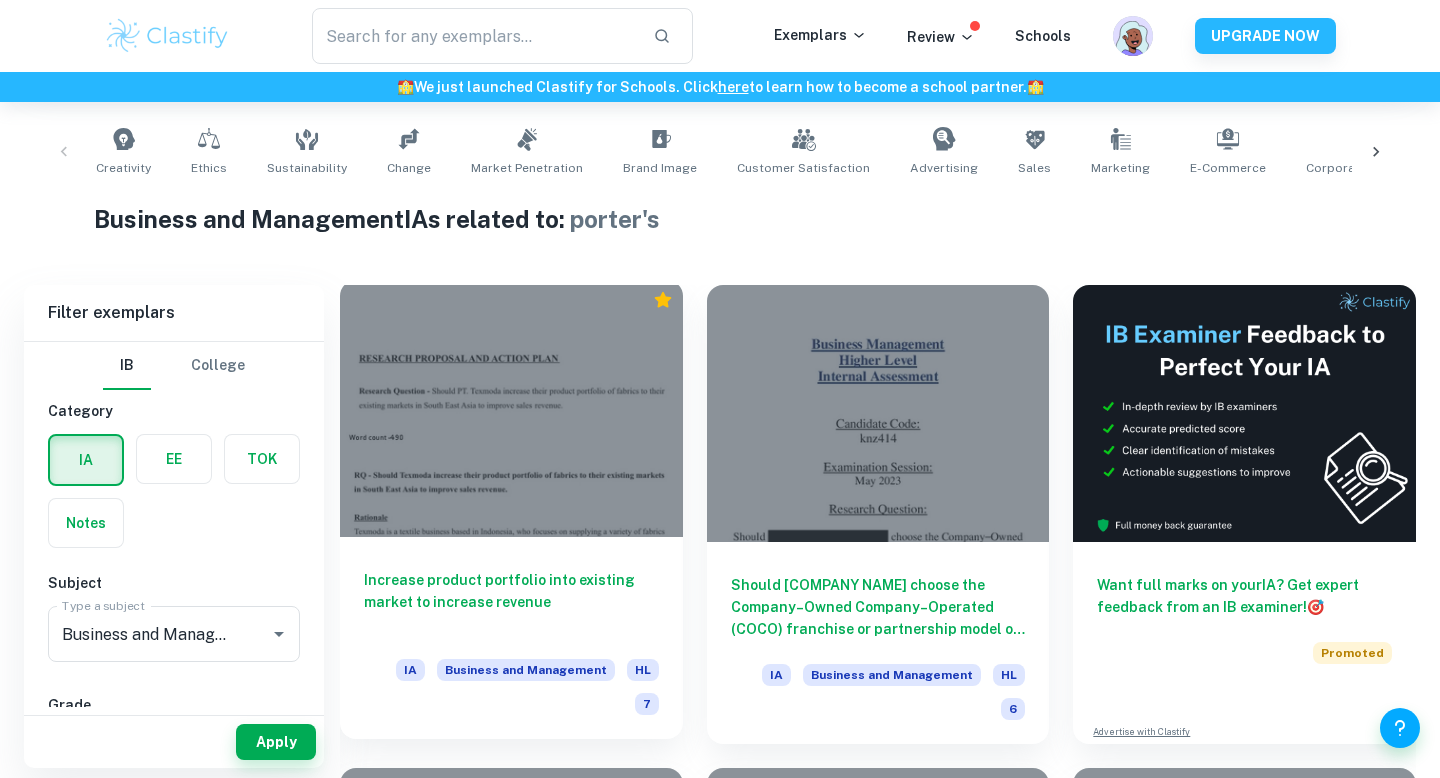 click at bounding box center [511, 408] 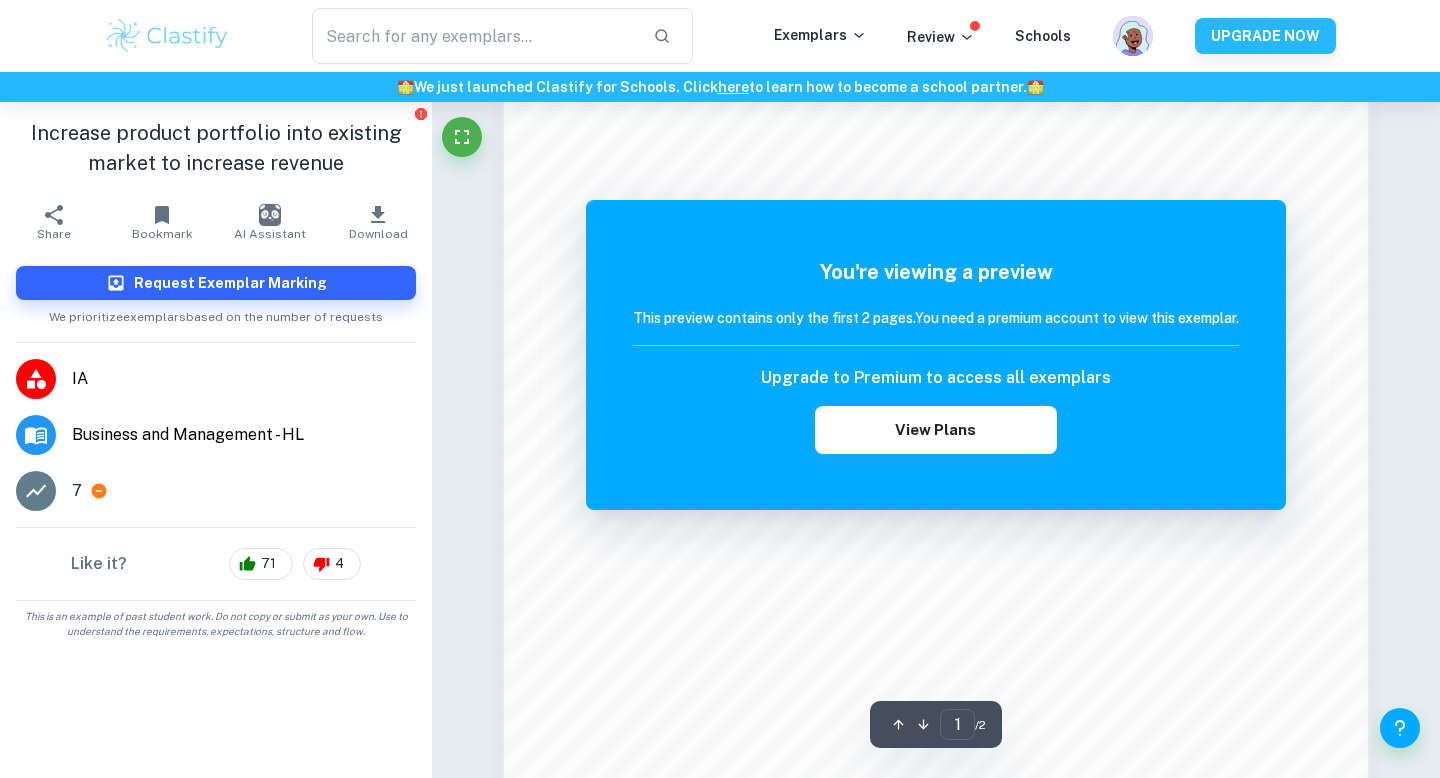 scroll, scrollTop: 1394, scrollLeft: 0, axis: vertical 